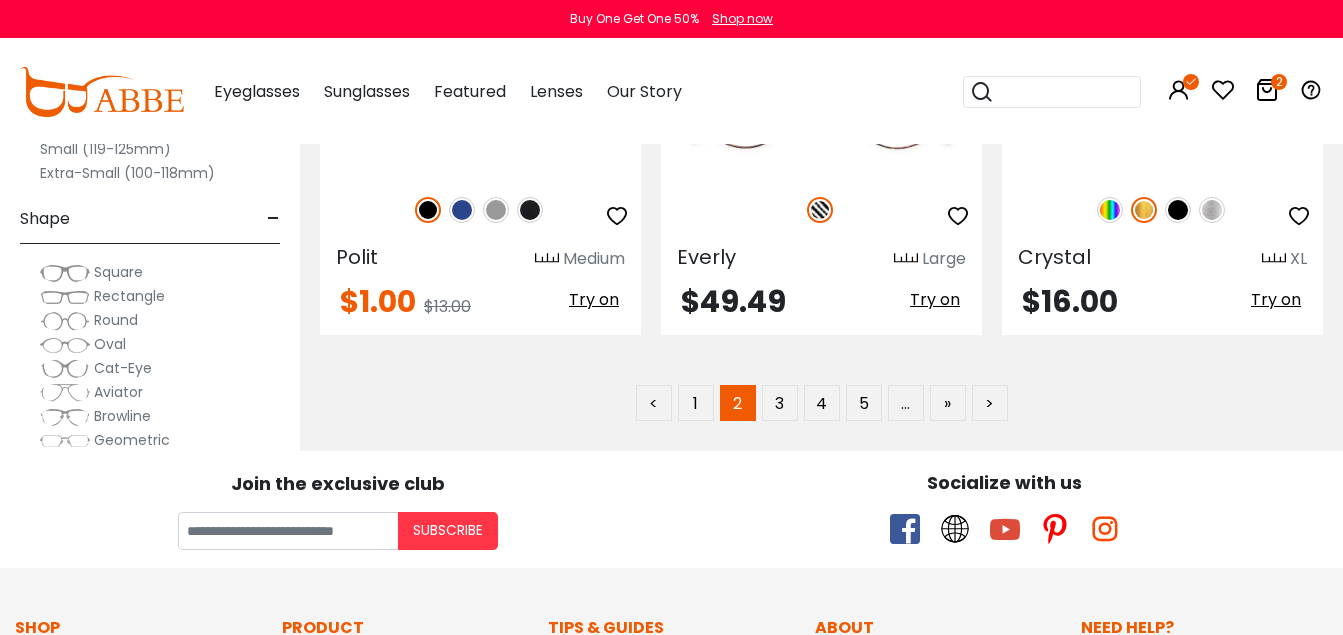 scroll, scrollTop: 0, scrollLeft: 0, axis: both 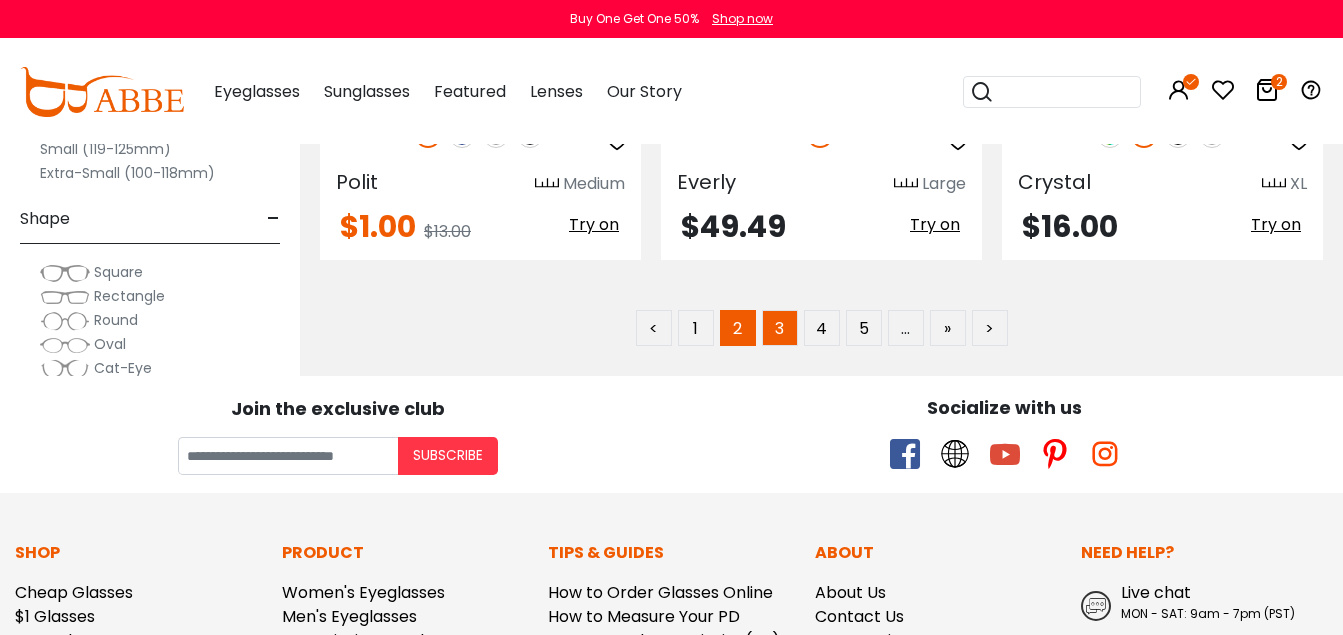 click on "3" at bounding box center (780, 328) 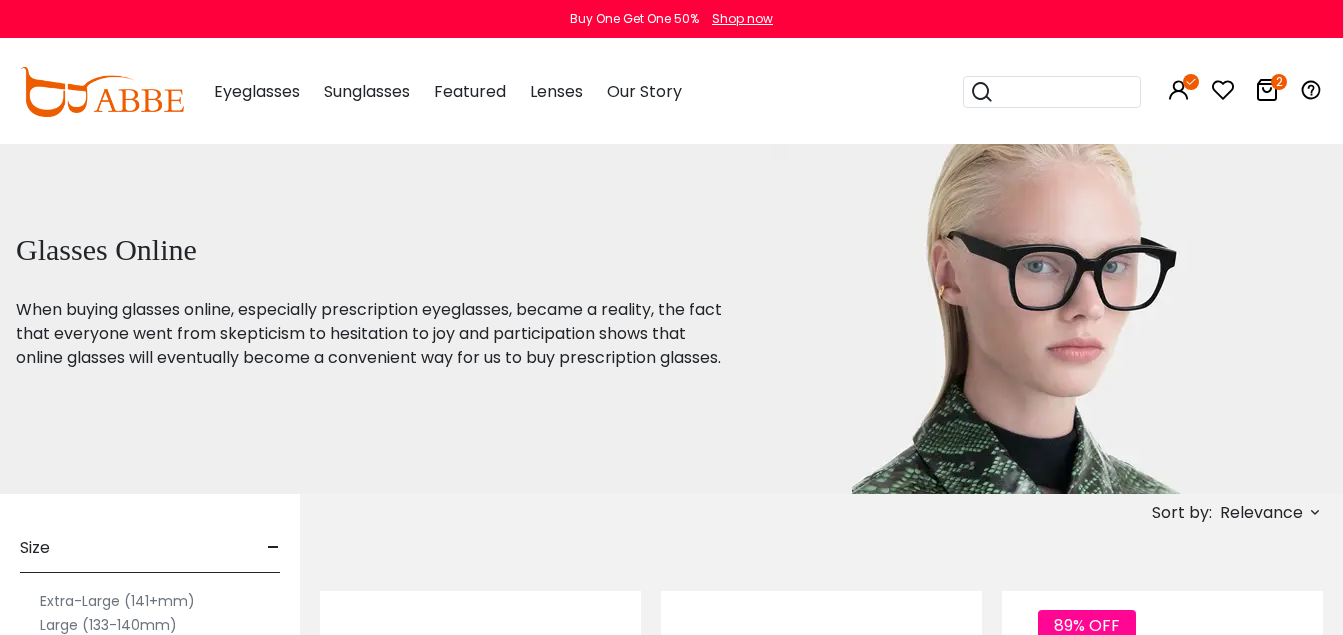 scroll, scrollTop: 0, scrollLeft: 0, axis: both 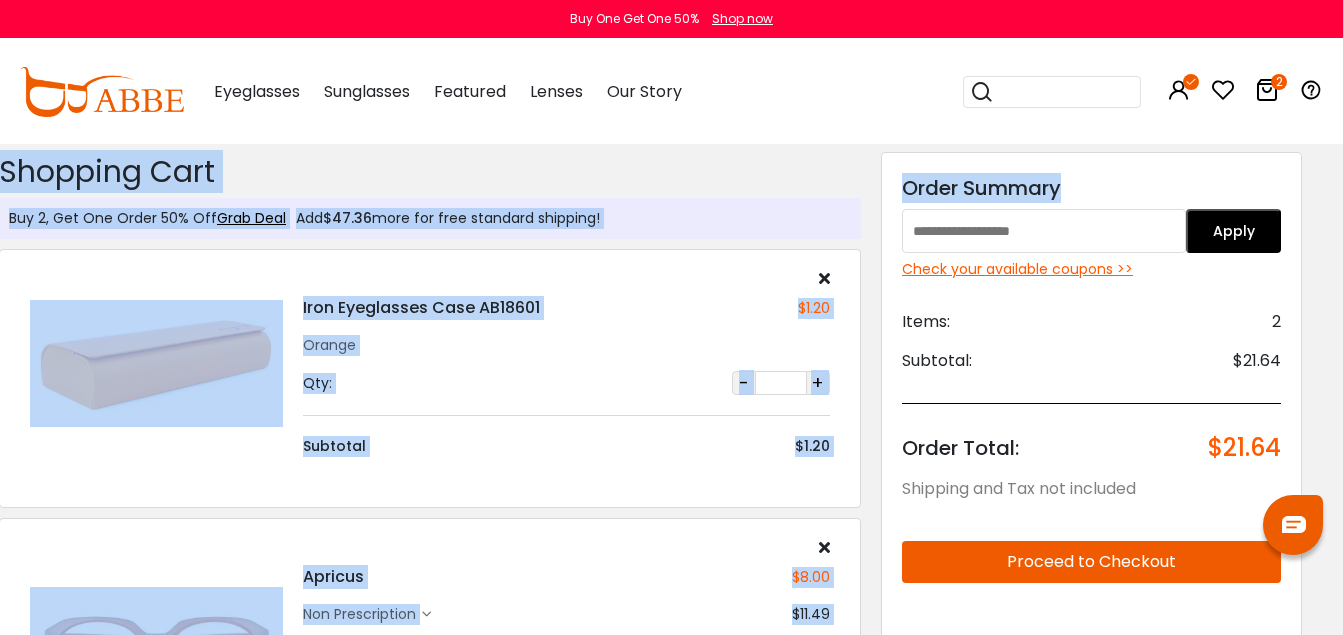 click on "Shopping Cart" at bounding box center [430, 172] 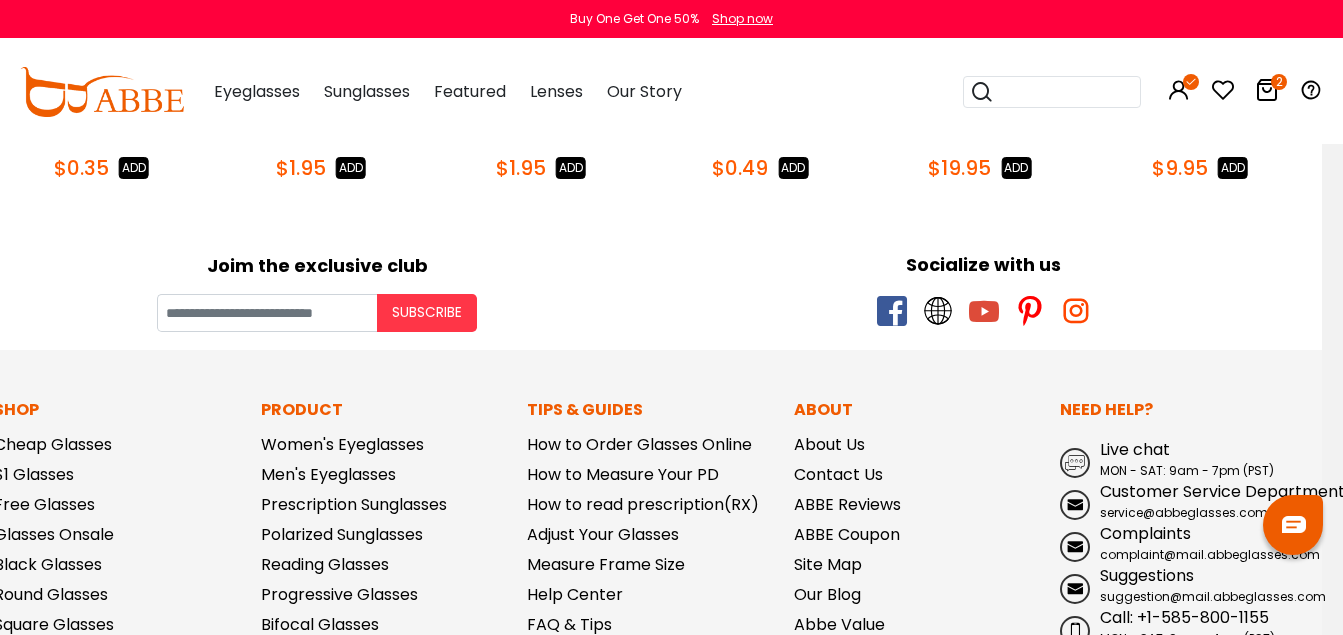 scroll, scrollTop: 0, scrollLeft: 21, axis: horizontal 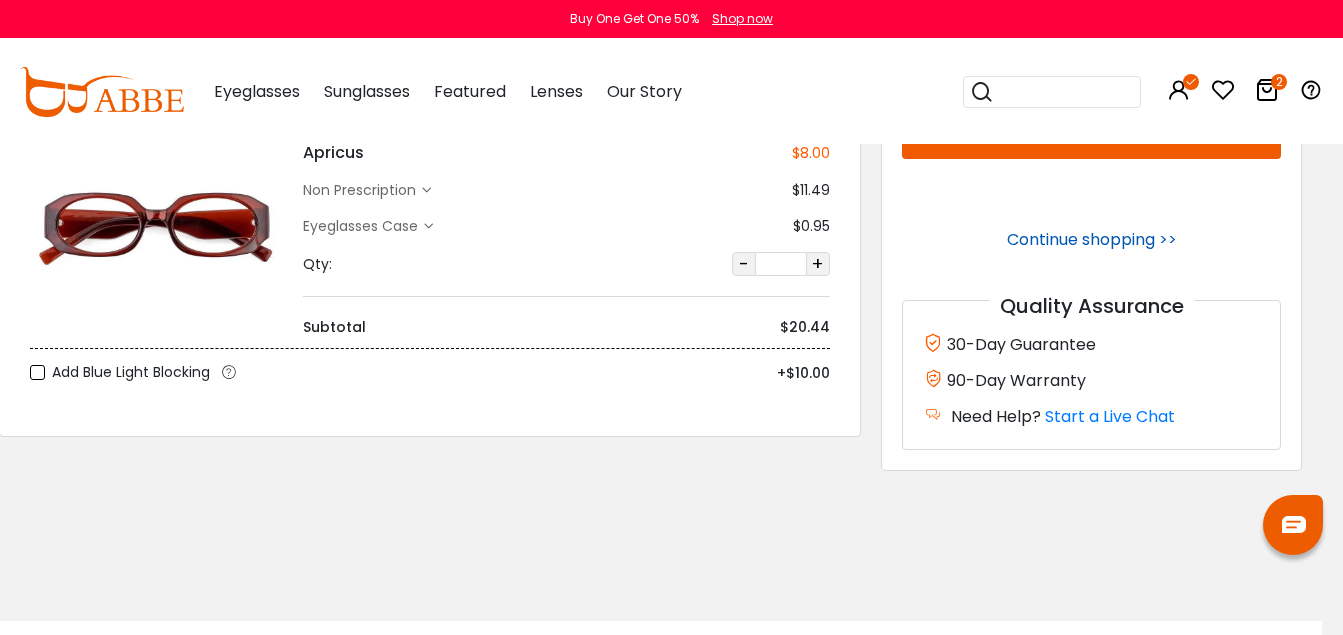 click on "Continue shopping >>" at bounding box center (1092, 239) 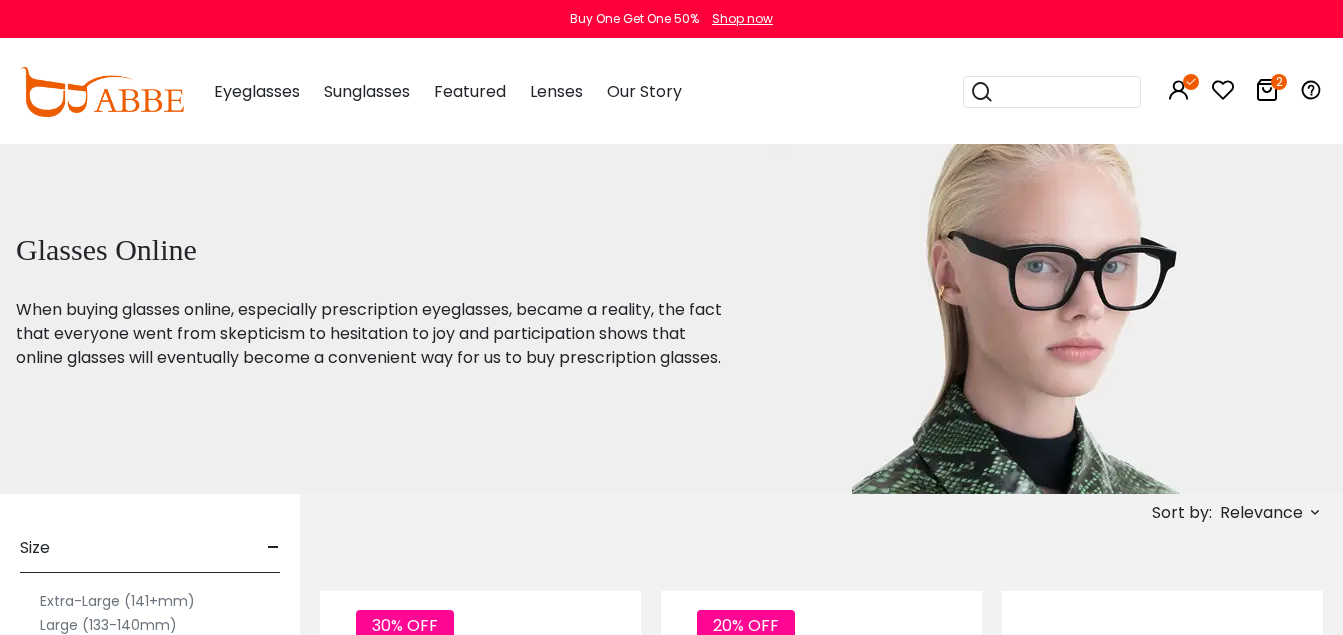 scroll, scrollTop: 0, scrollLeft: 0, axis: both 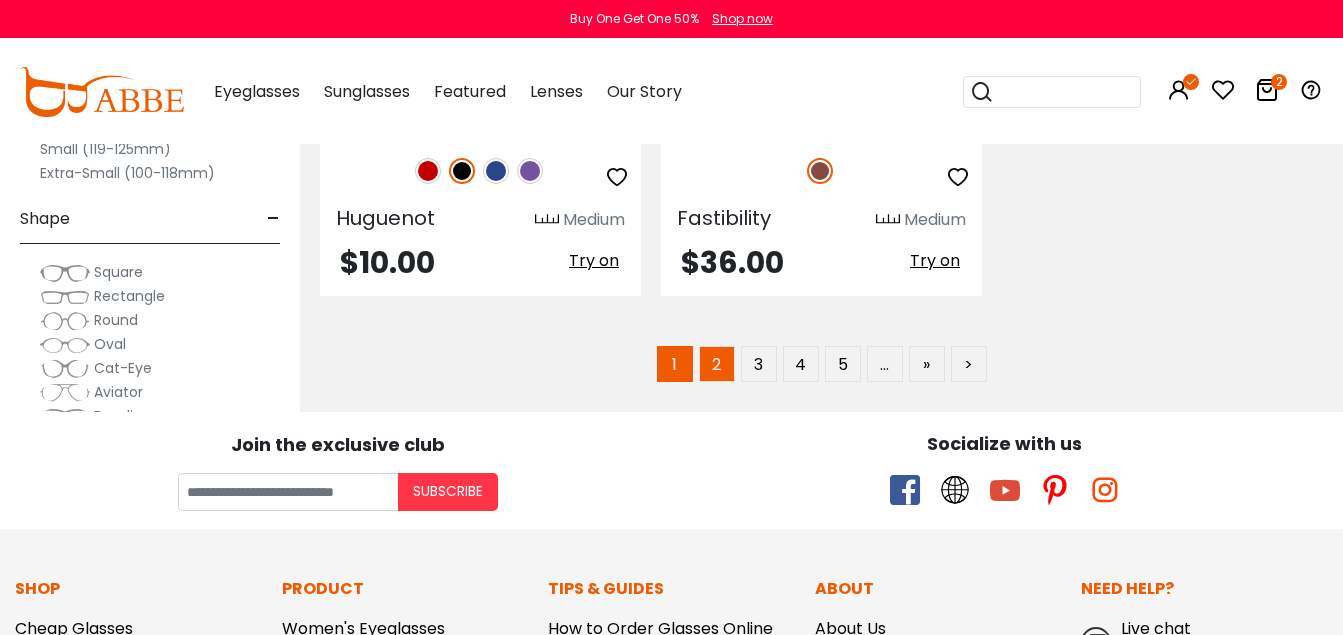 click on "2" at bounding box center (717, 364) 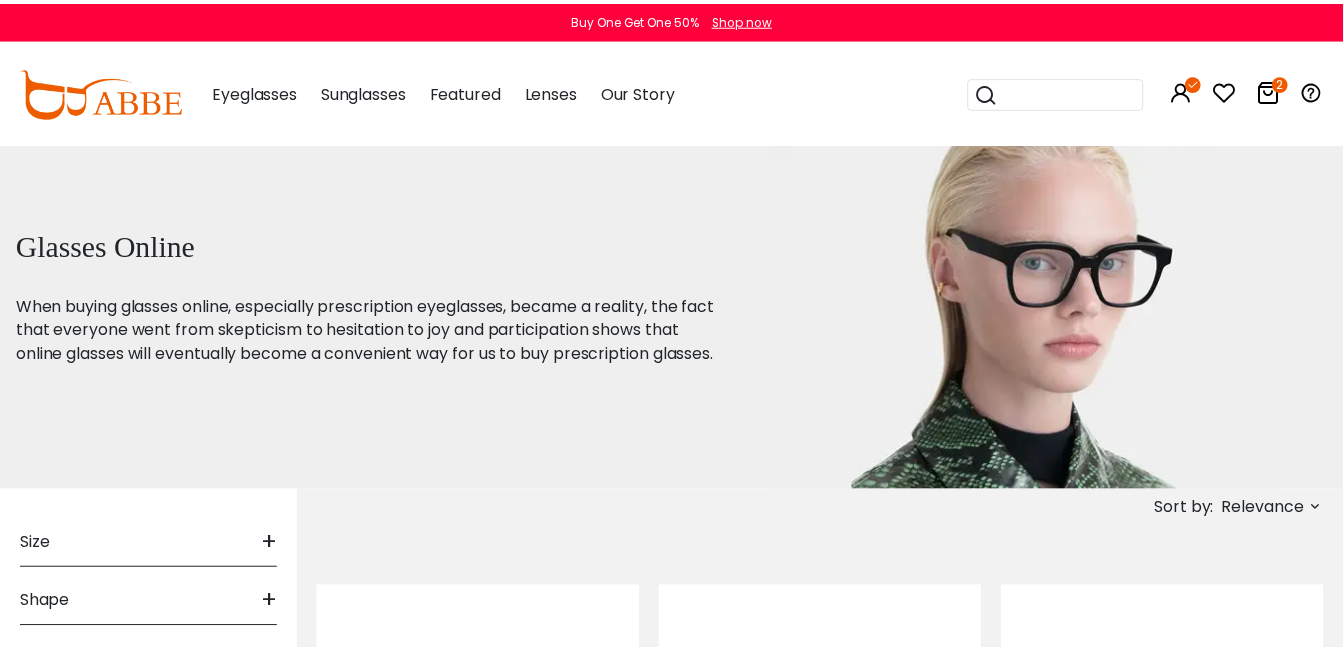 scroll, scrollTop: 0, scrollLeft: 0, axis: both 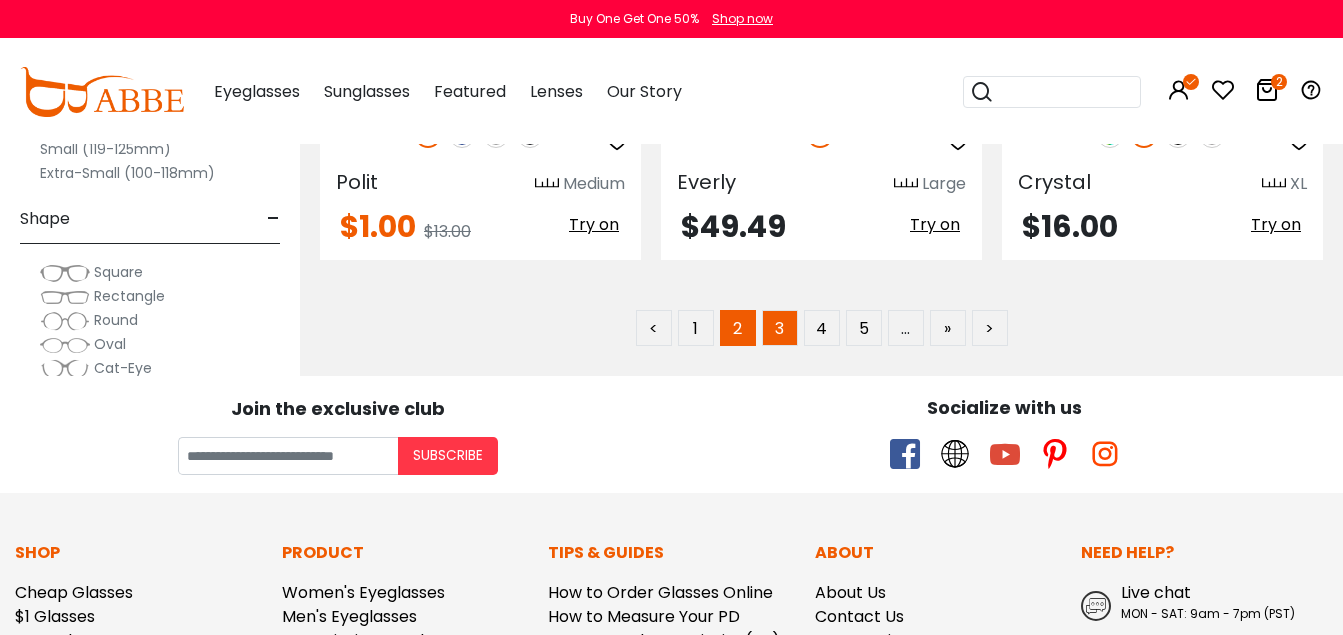 click on "3" at bounding box center [780, 328] 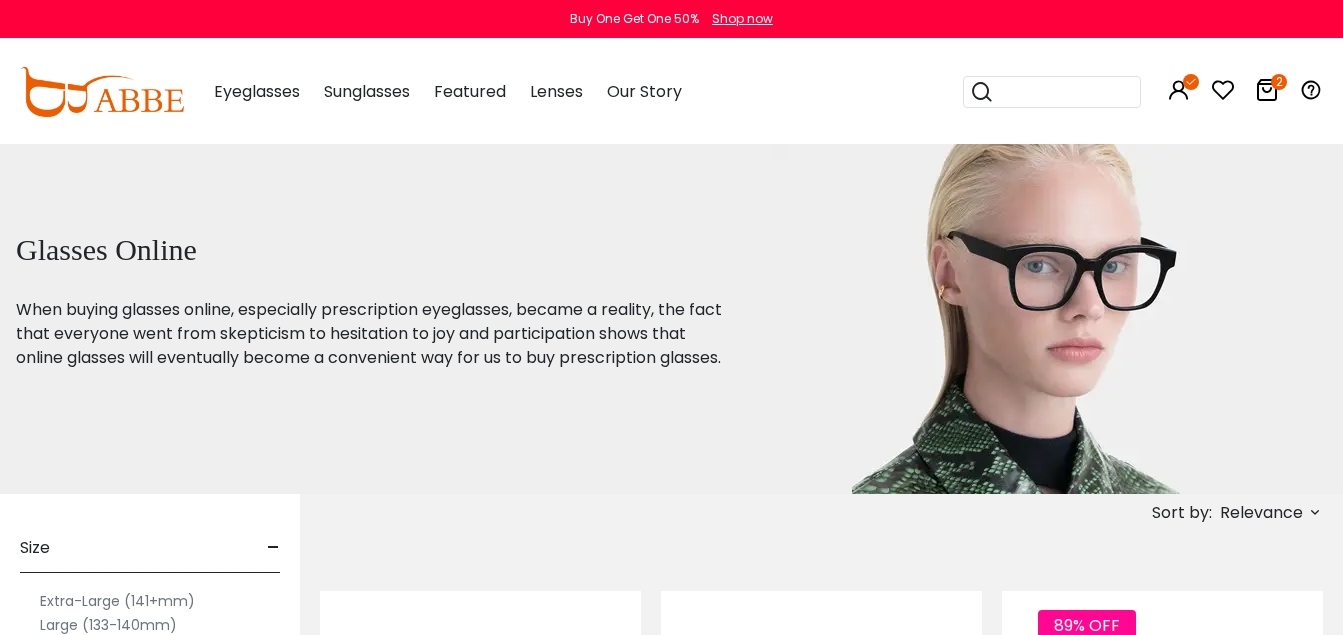 scroll, scrollTop: 0, scrollLeft: 0, axis: both 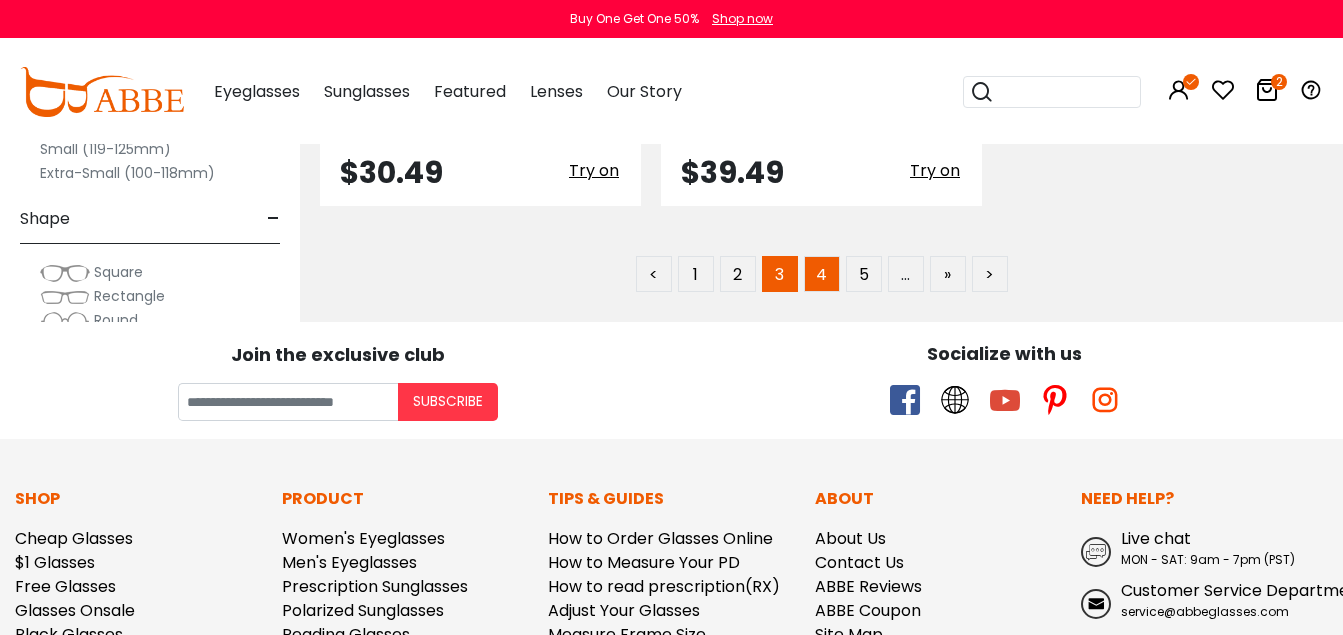 click on "4" at bounding box center (822, 274) 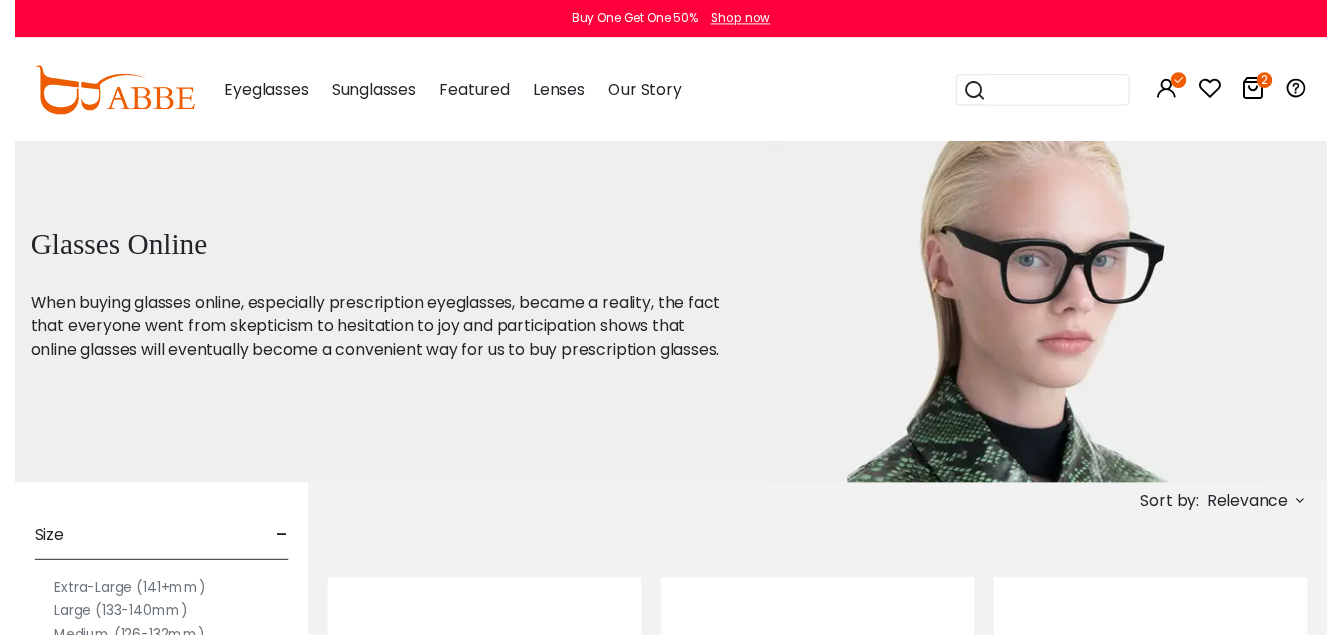 scroll, scrollTop: 0, scrollLeft: 0, axis: both 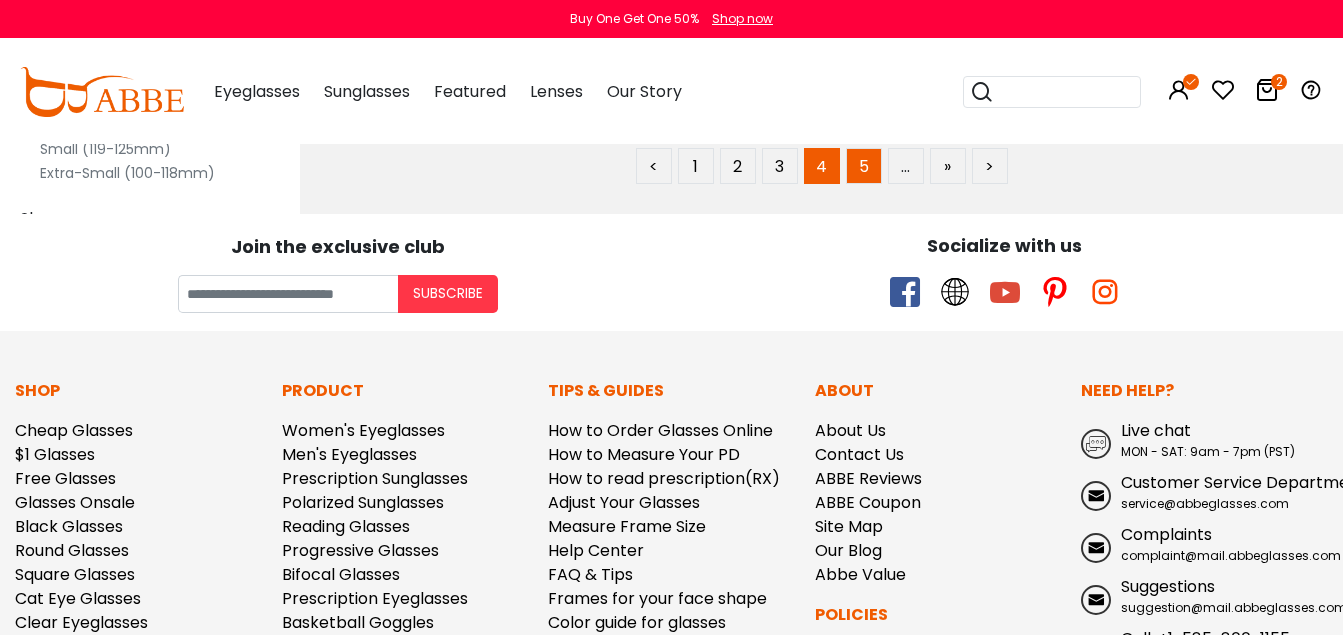 click on "5" at bounding box center (864, 166) 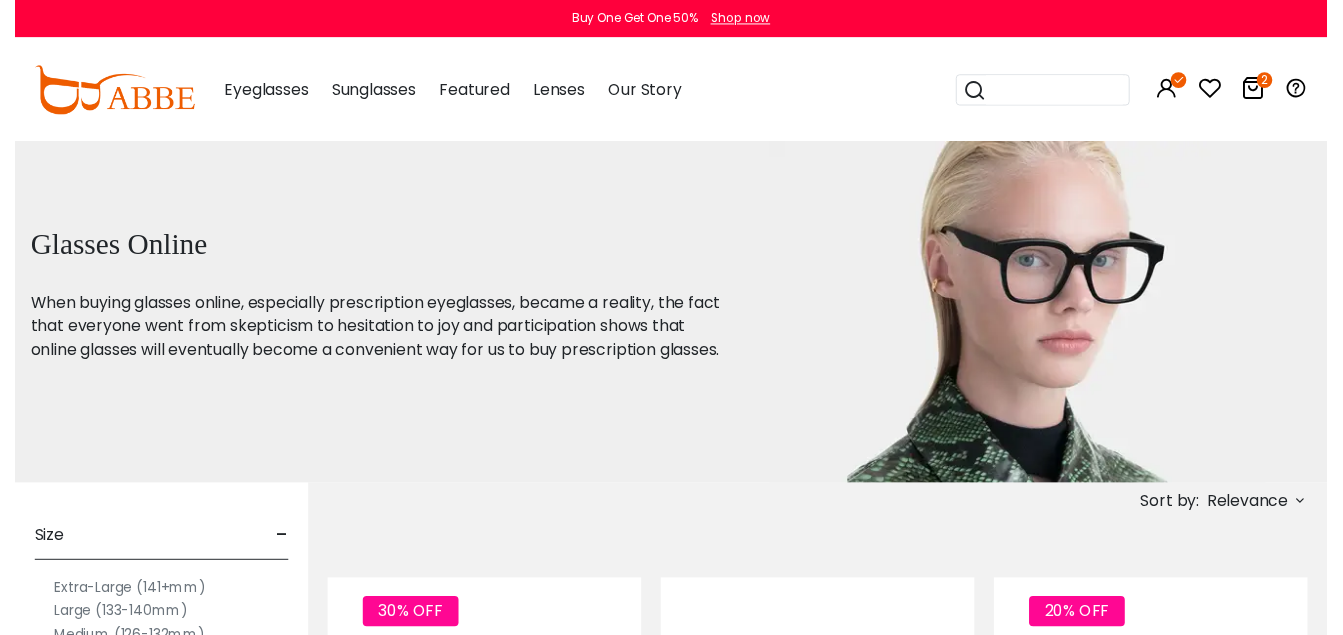scroll, scrollTop: 0, scrollLeft: 0, axis: both 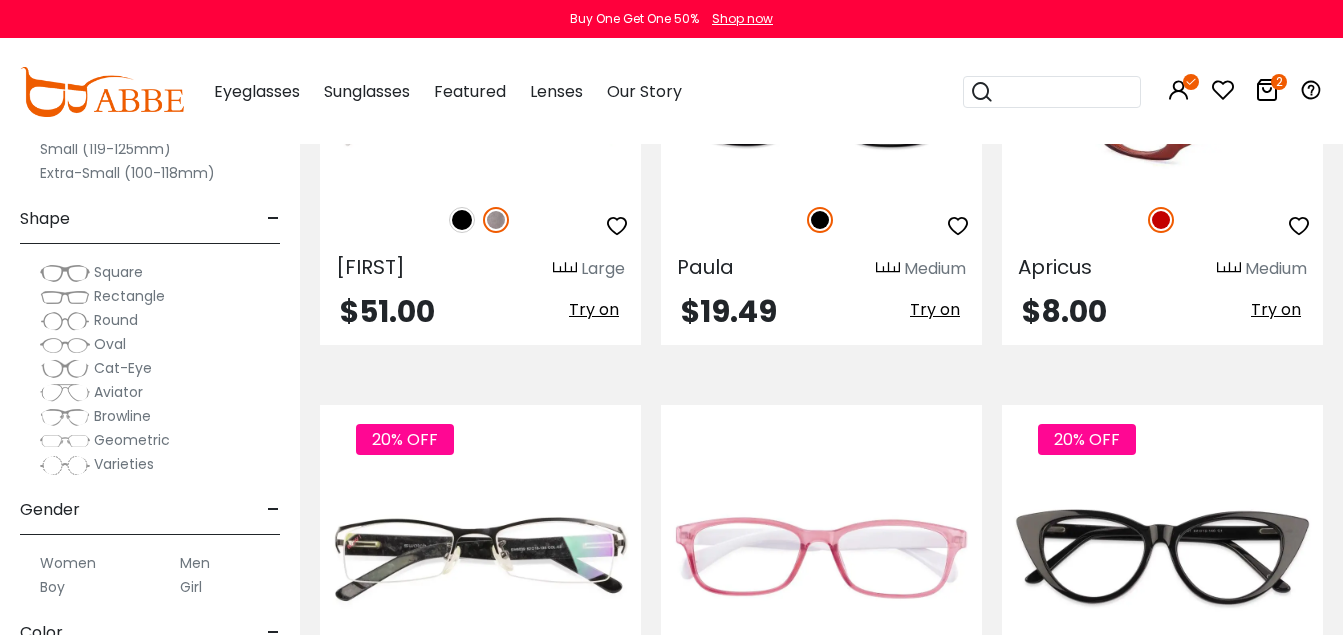 click at bounding box center [1162, 104] 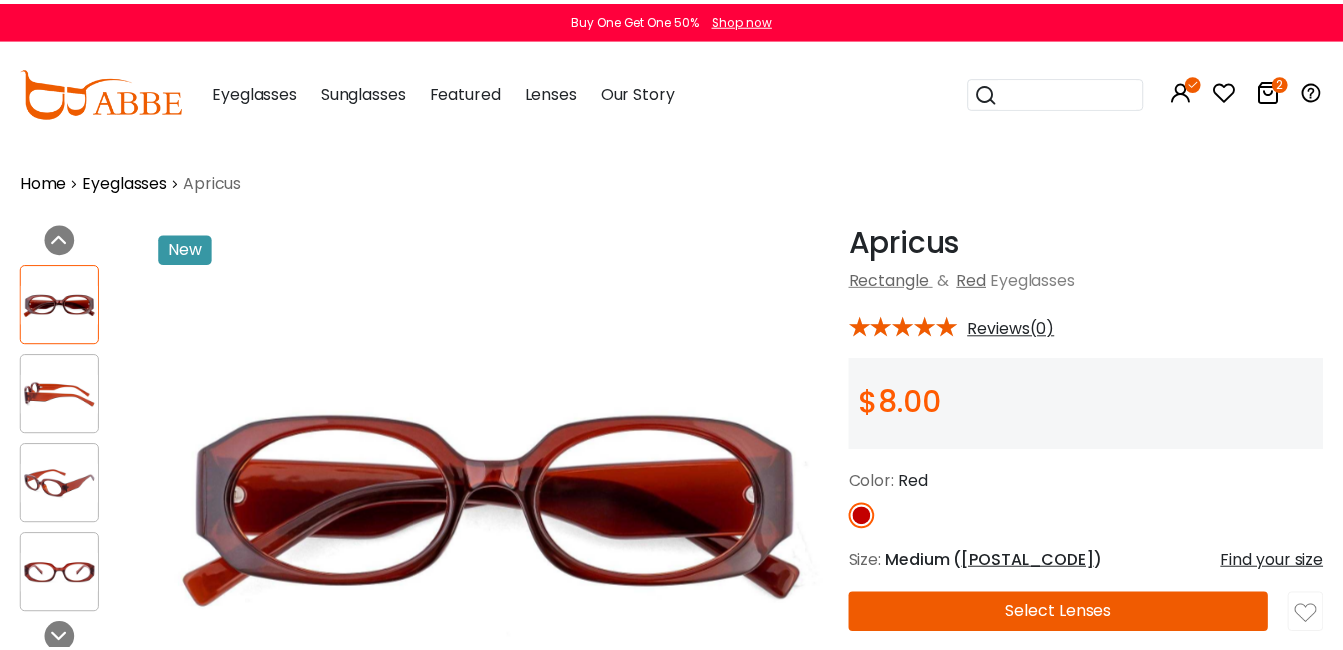 scroll, scrollTop: 0, scrollLeft: 0, axis: both 